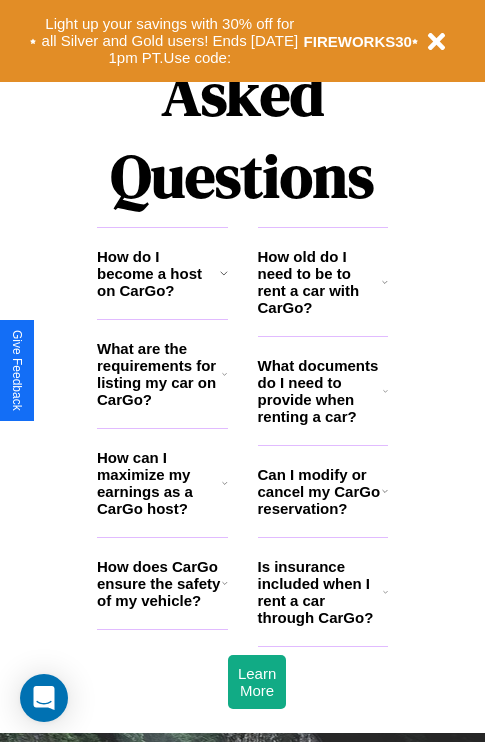 scroll, scrollTop: 2423, scrollLeft: 0, axis: vertical 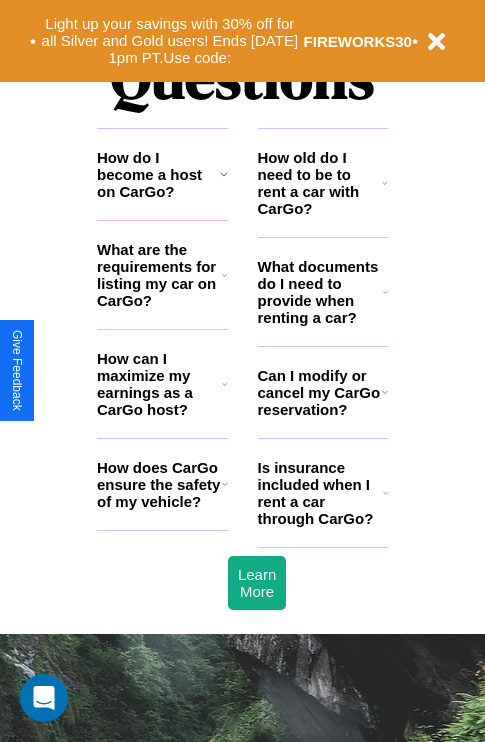 click on "How can I maximize my earnings as a CarGo host?" at bounding box center (159, 384) 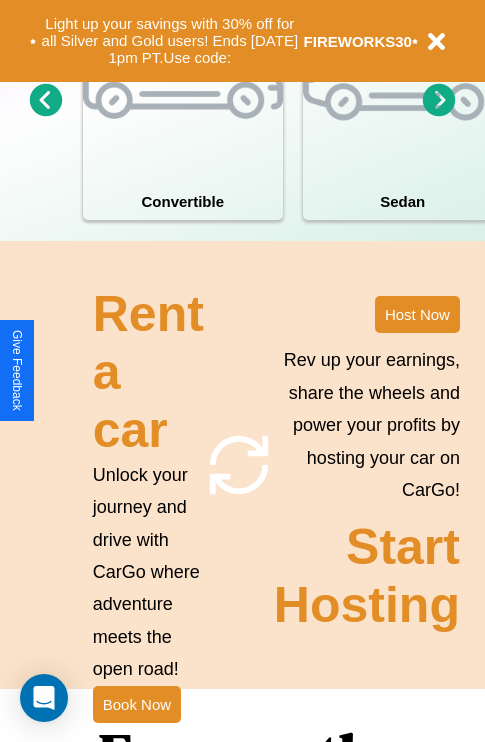 scroll, scrollTop: 1558, scrollLeft: 0, axis: vertical 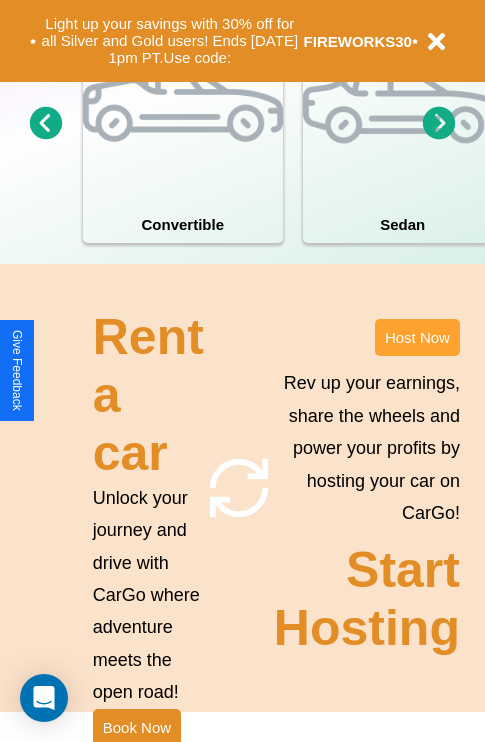 click on "Host Now" at bounding box center [417, 337] 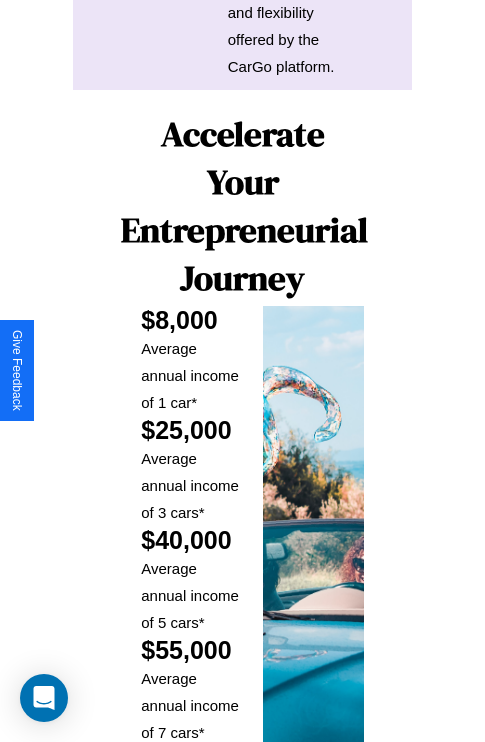 scroll, scrollTop: 3255, scrollLeft: 0, axis: vertical 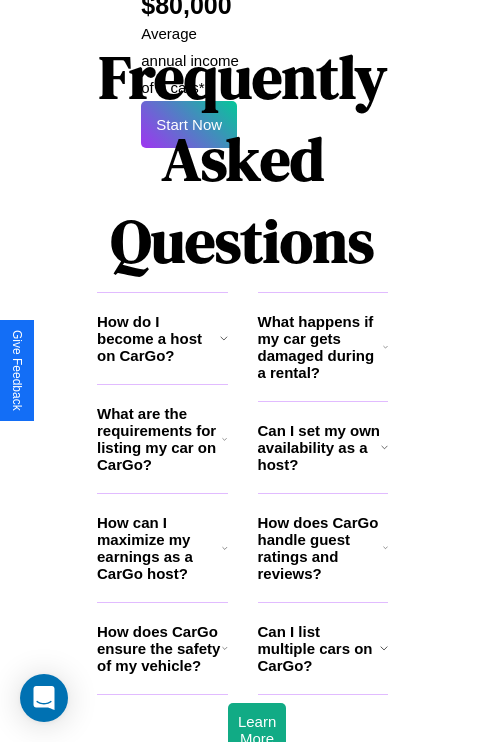 click on "Can I list multiple cars on CarGo?" at bounding box center [319, 648] 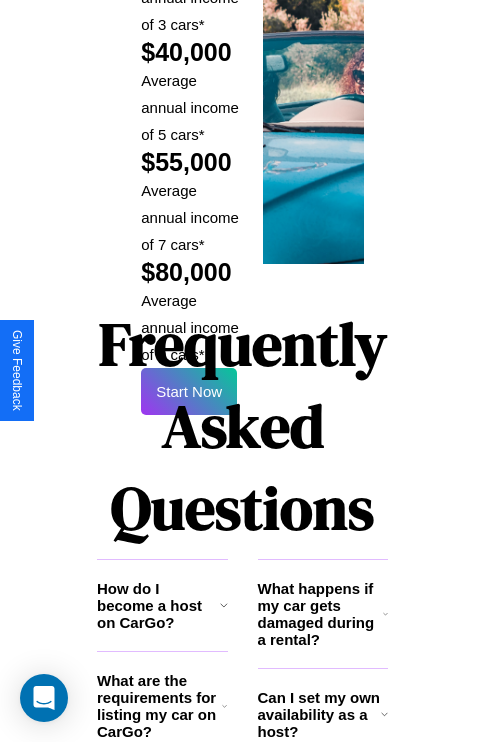 scroll, scrollTop: 2943, scrollLeft: 0, axis: vertical 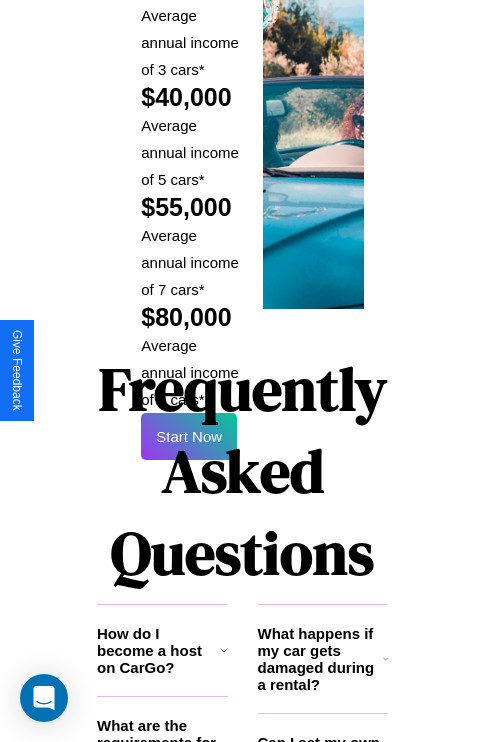 click on "Frequently Asked Questions" at bounding box center (242, 471) 